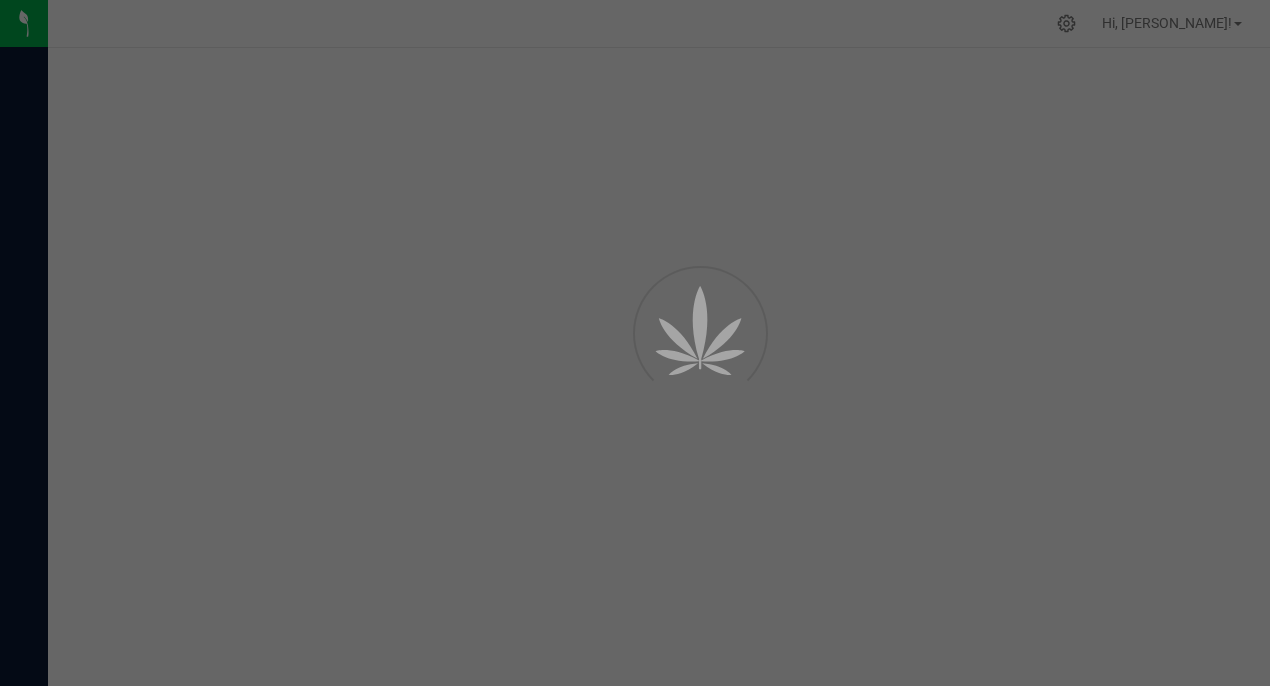 scroll, scrollTop: 0, scrollLeft: 0, axis: both 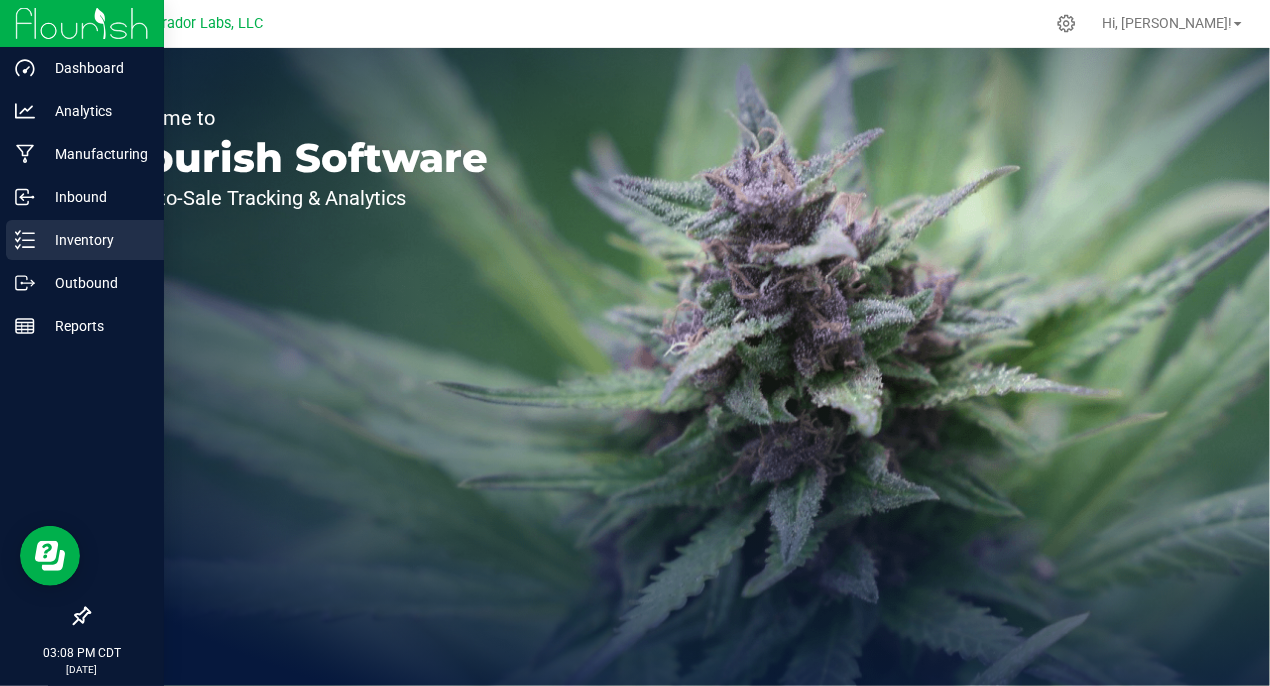 click on "Inventory" at bounding box center (95, 240) 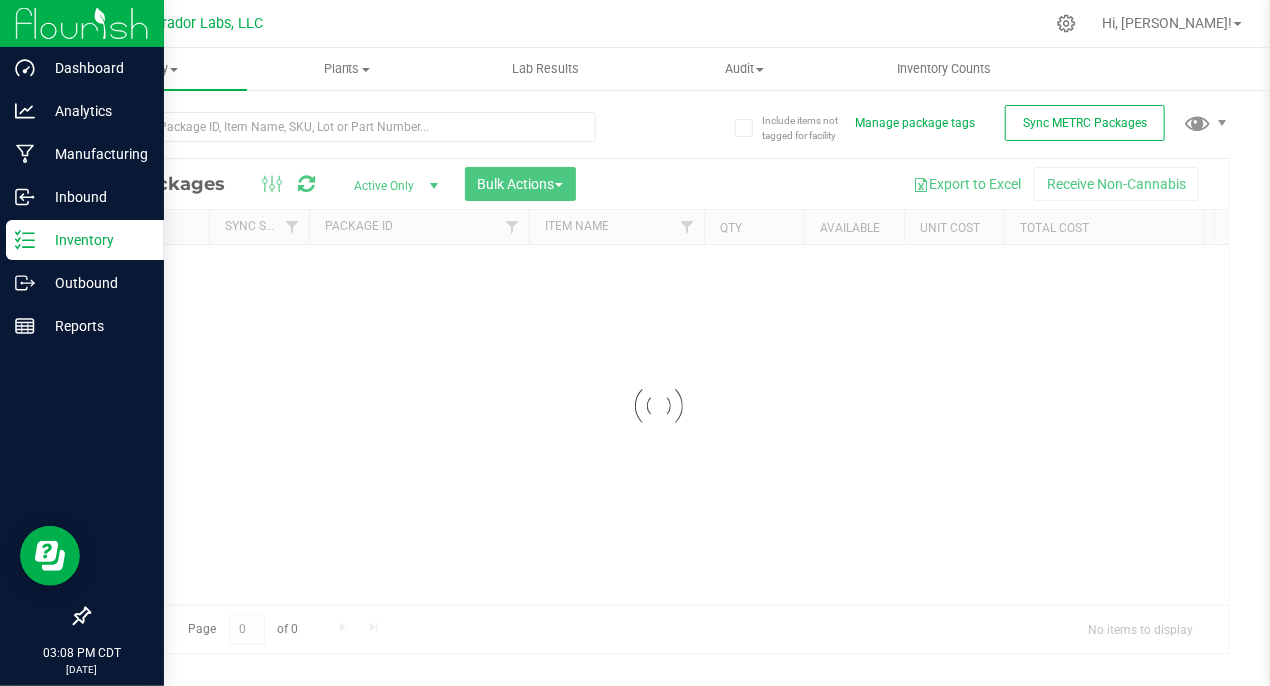 click at bounding box center (82, 23) 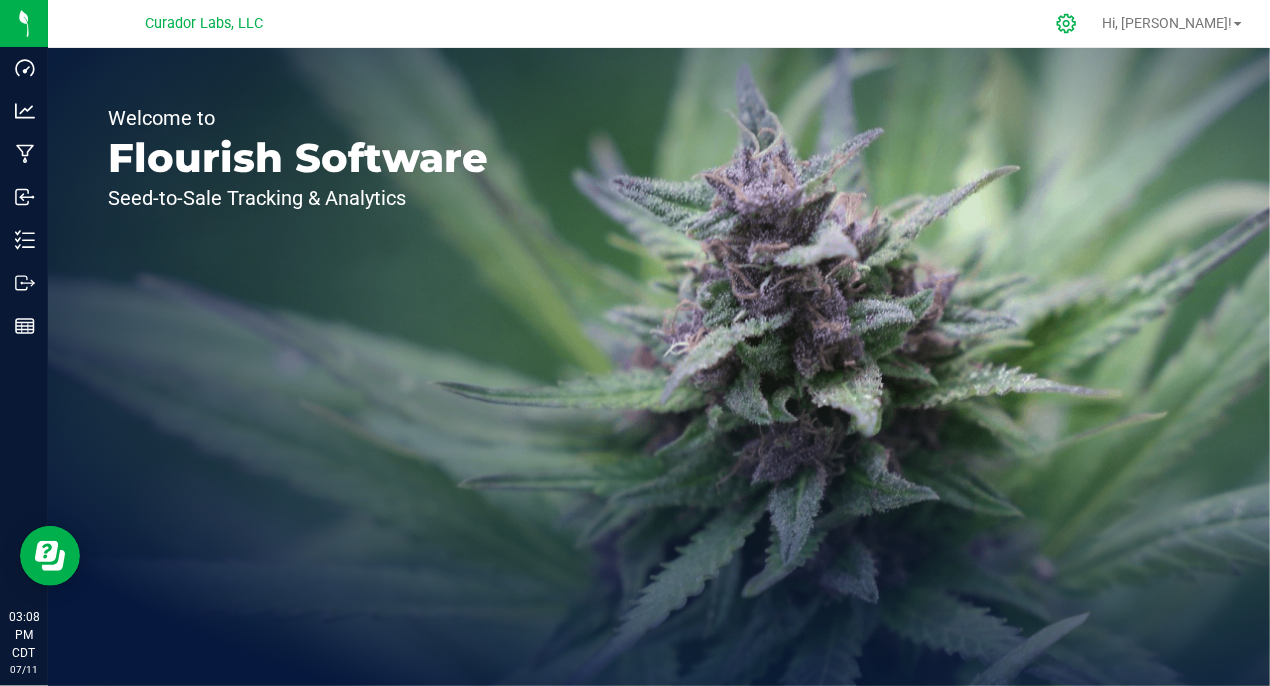 click 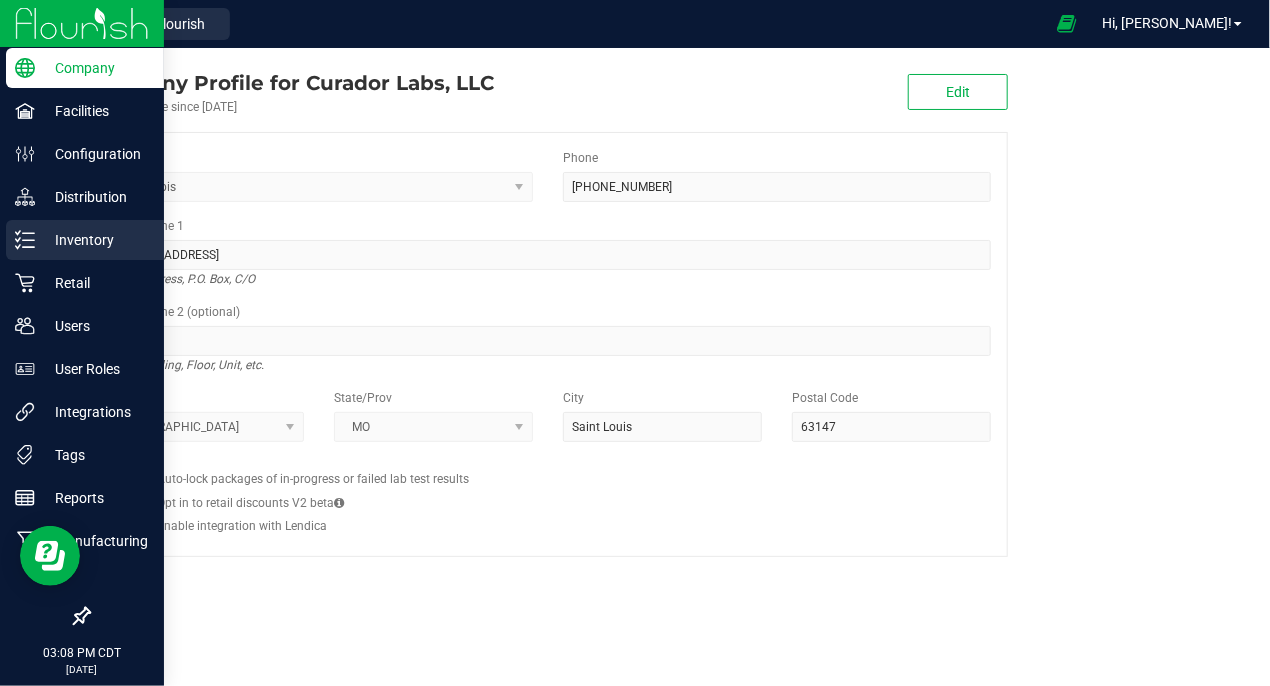 click on "Inventory" at bounding box center [95, 240] 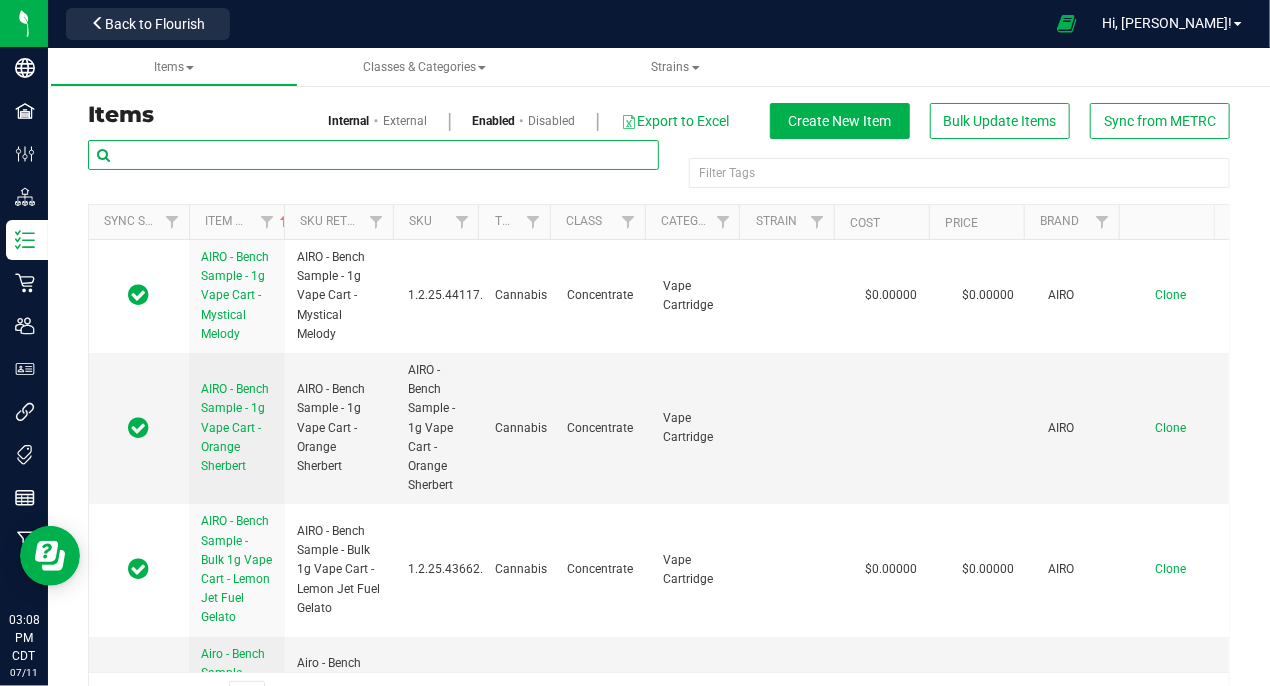 click at bounding box center [373, 155] 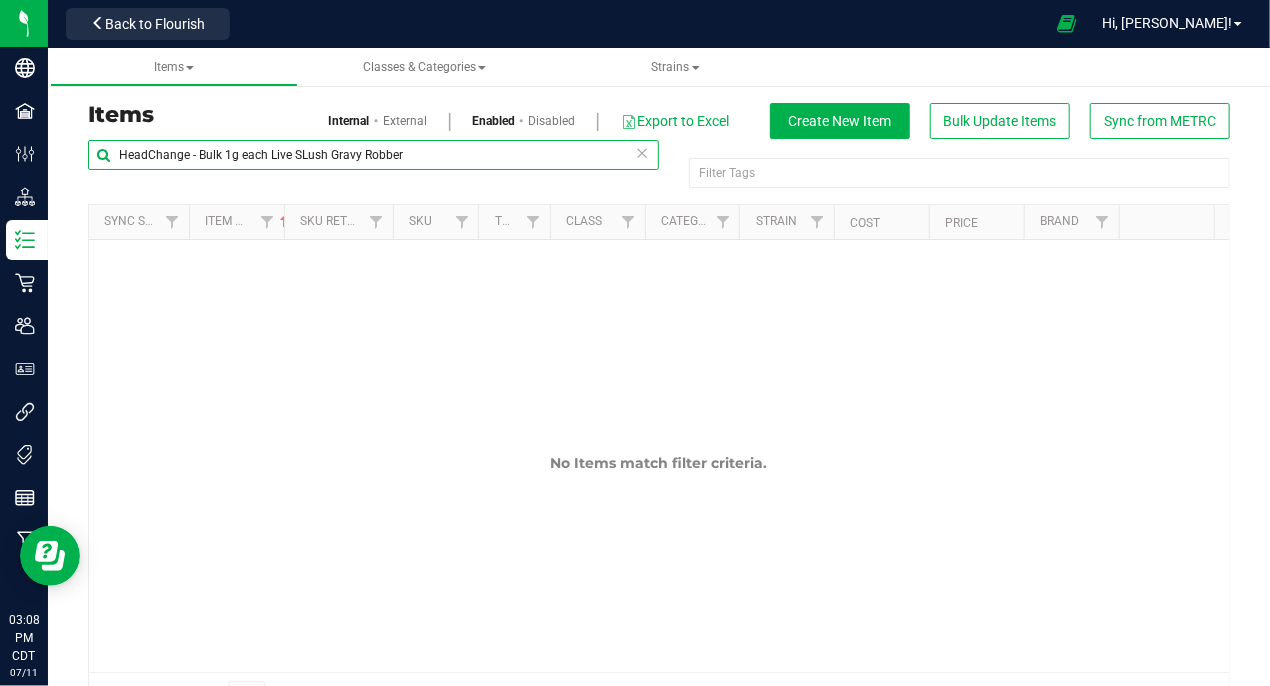 click on "HeadChange - Bulk 1g each Live SLush Gravy Robber" at bounding box center [373, 155] 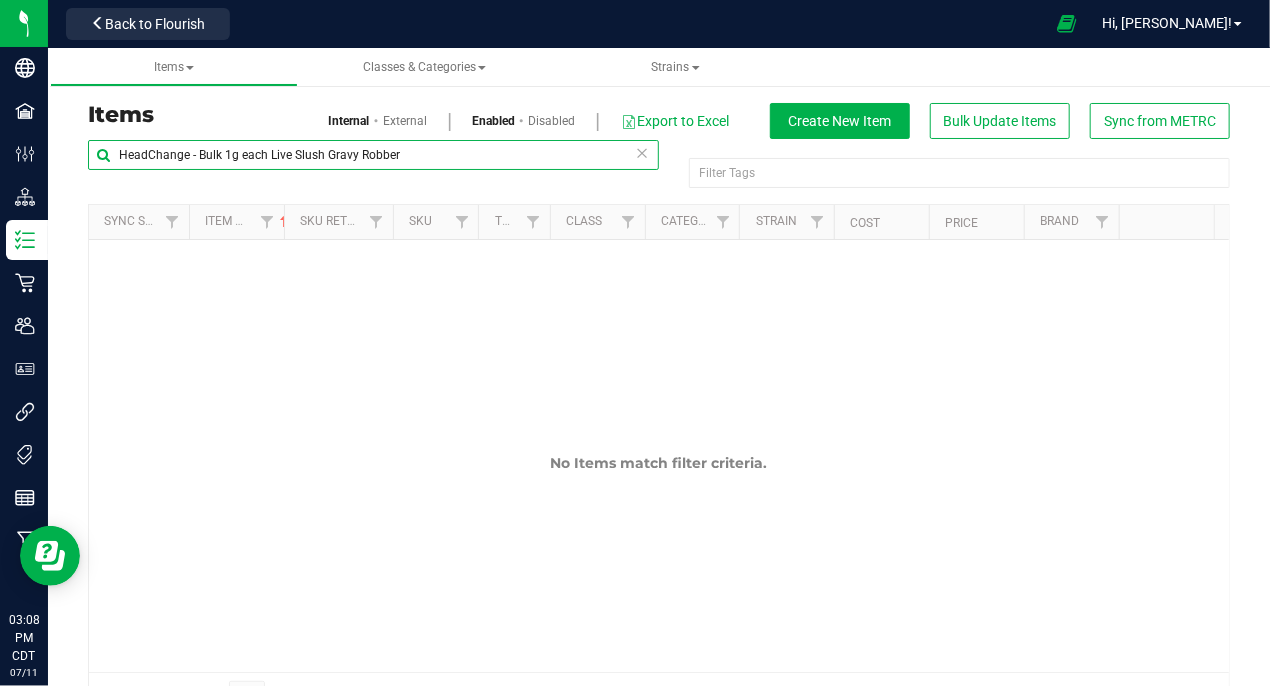 click on "HeadChange - Bulk 1g each Live Slush Gravy Robber" at bounding box center (373, 155) 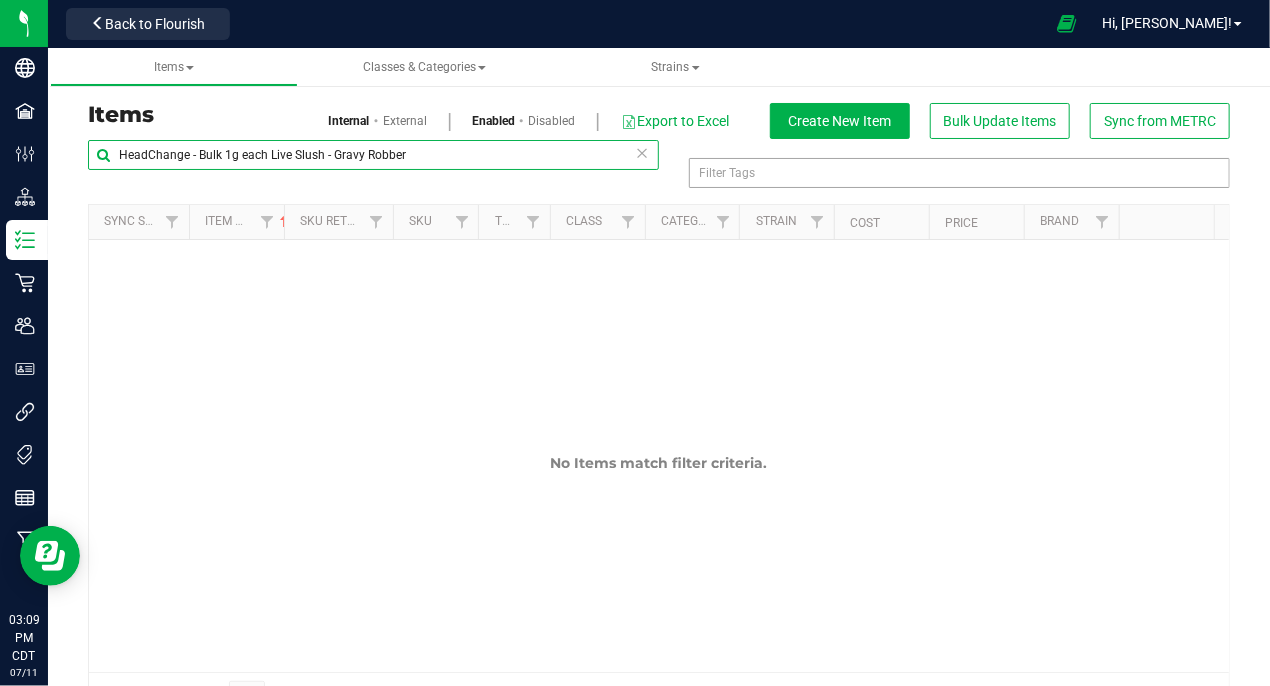 drag, startPoint x: 321, startPoint y: 154, endPoint x: 732, endPoint y: 181, distance: 411.8859 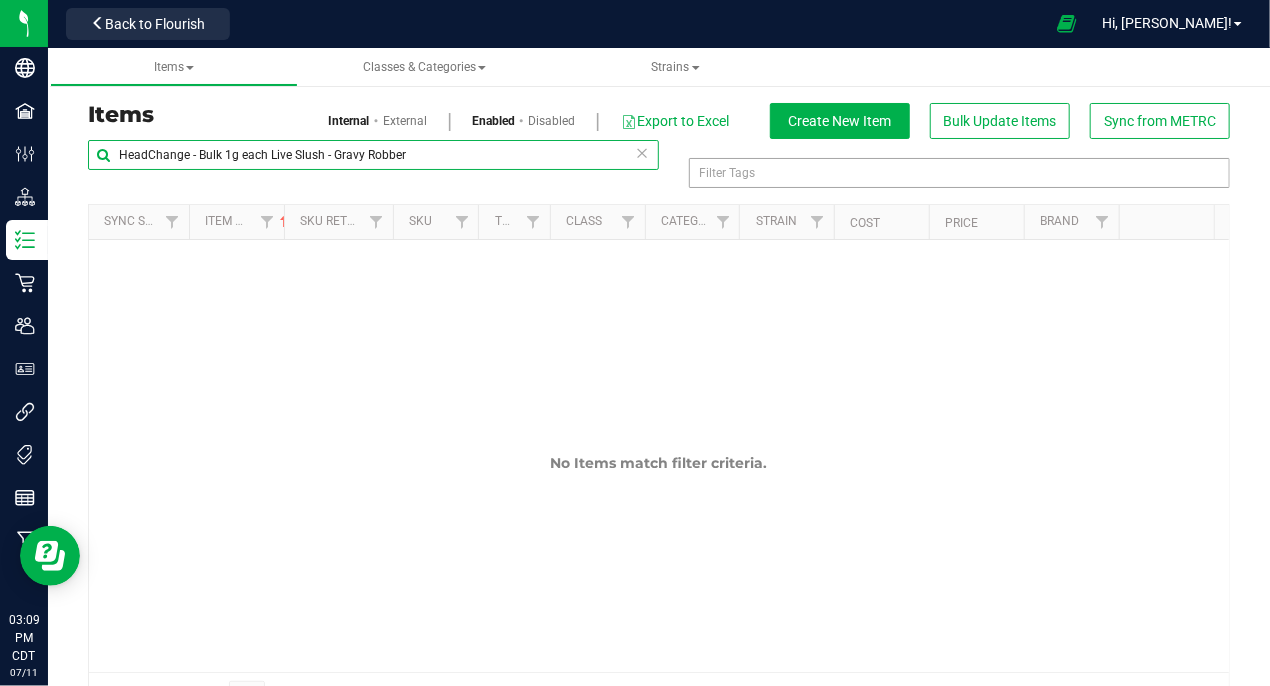 click on "HeadChange - Bulk 1g each Live Slush - Gravy Robber
Filter Tags
Filter Tags" at bounding box center (1116, 149) 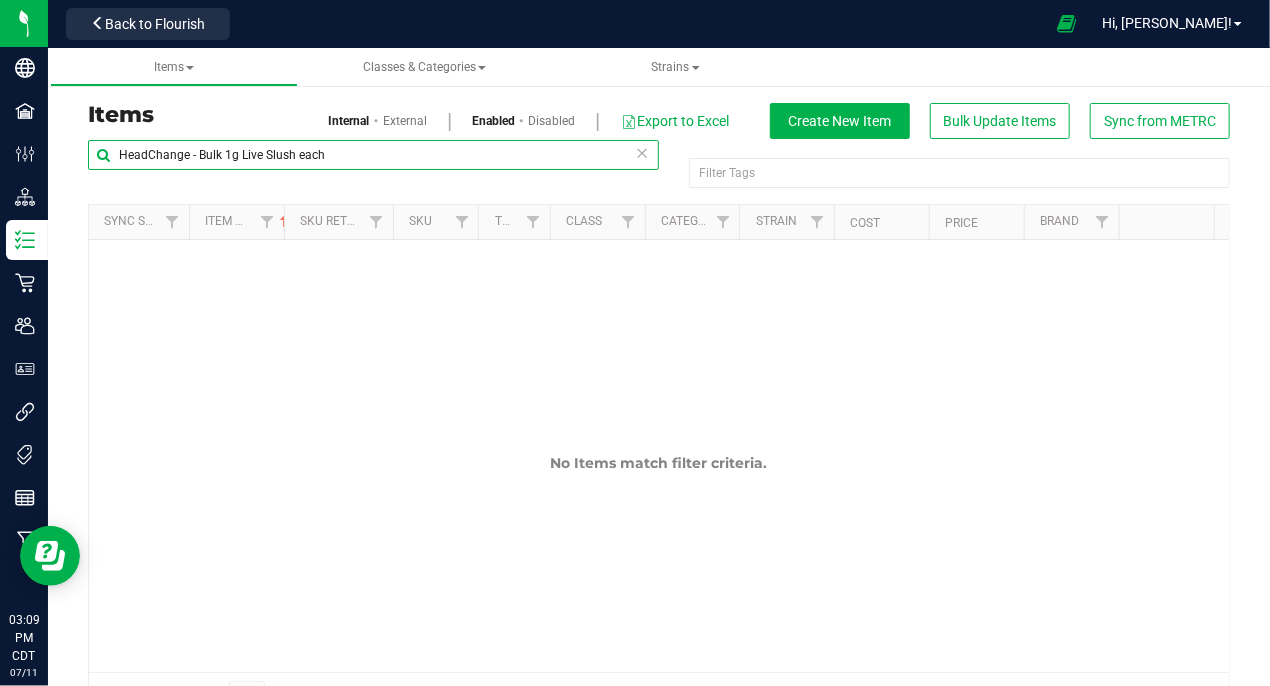 click on "HeadChange - Bulk 1g Live Slush each" at bounding box center (373, 155) 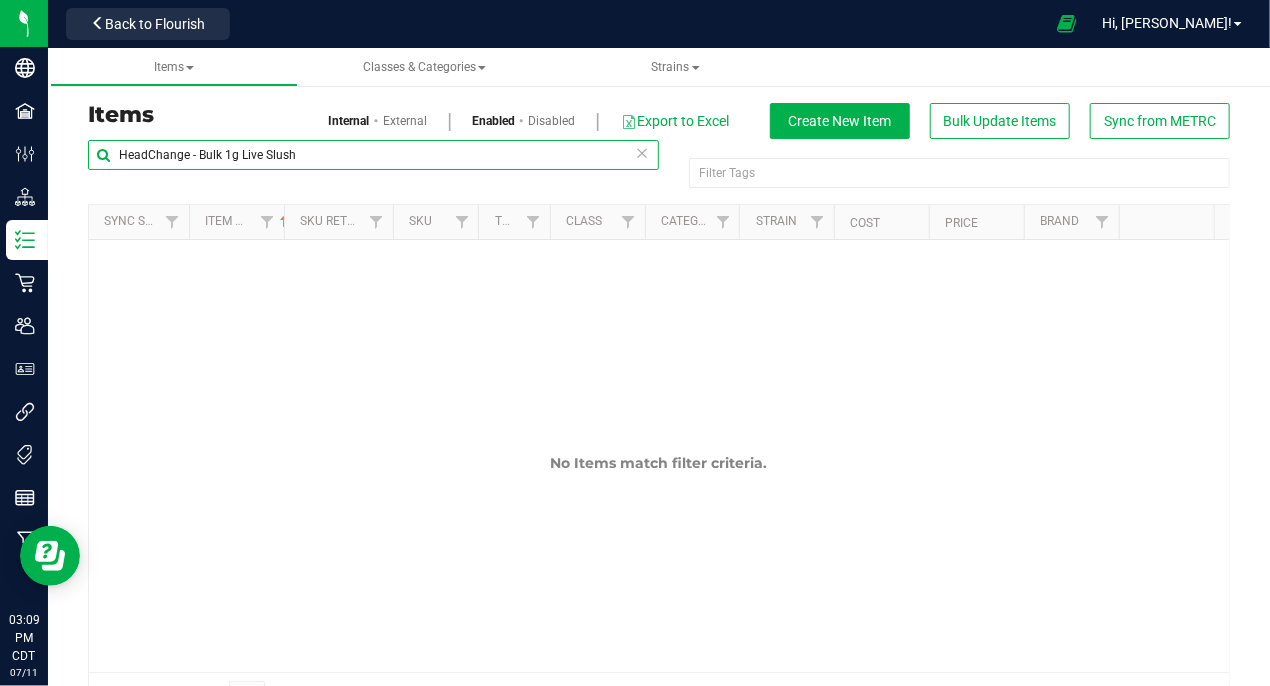 drag, startPoint x: 194, startPoint y: 151, endPoint x: -20, endPoint y: 150, distance: 214.00233 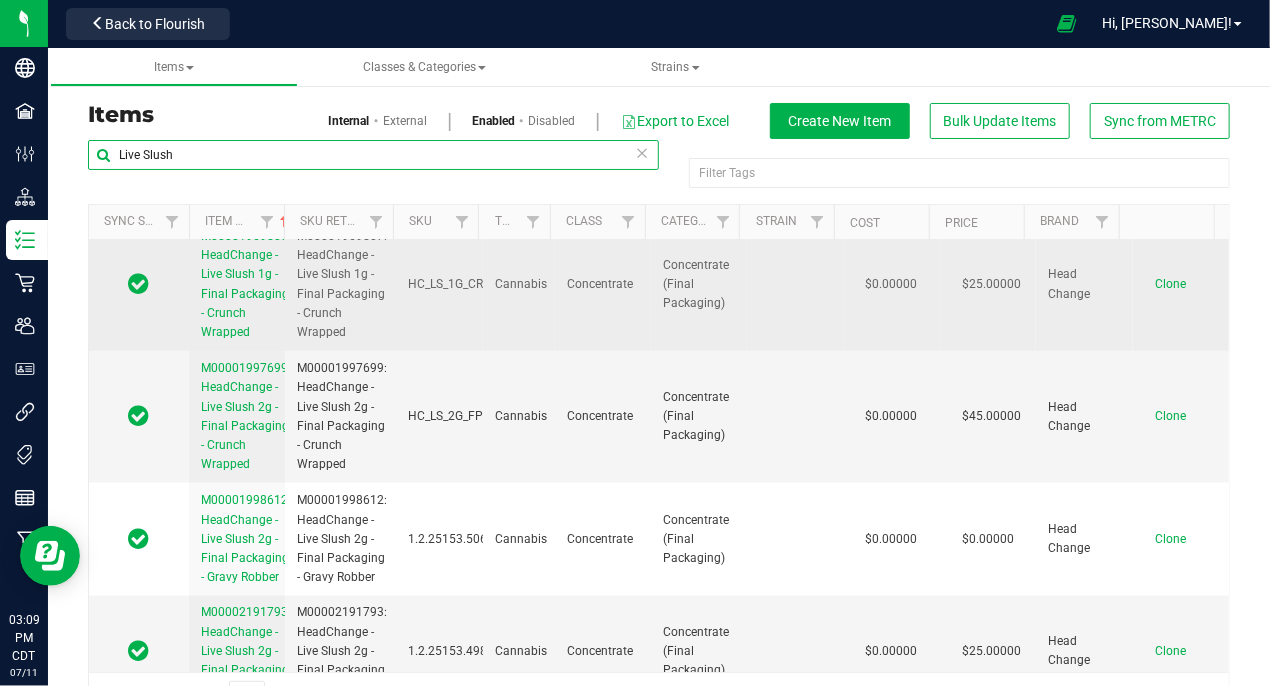 scroll, scrollTop: 1261, scrollLeft: 0, axis: vertical 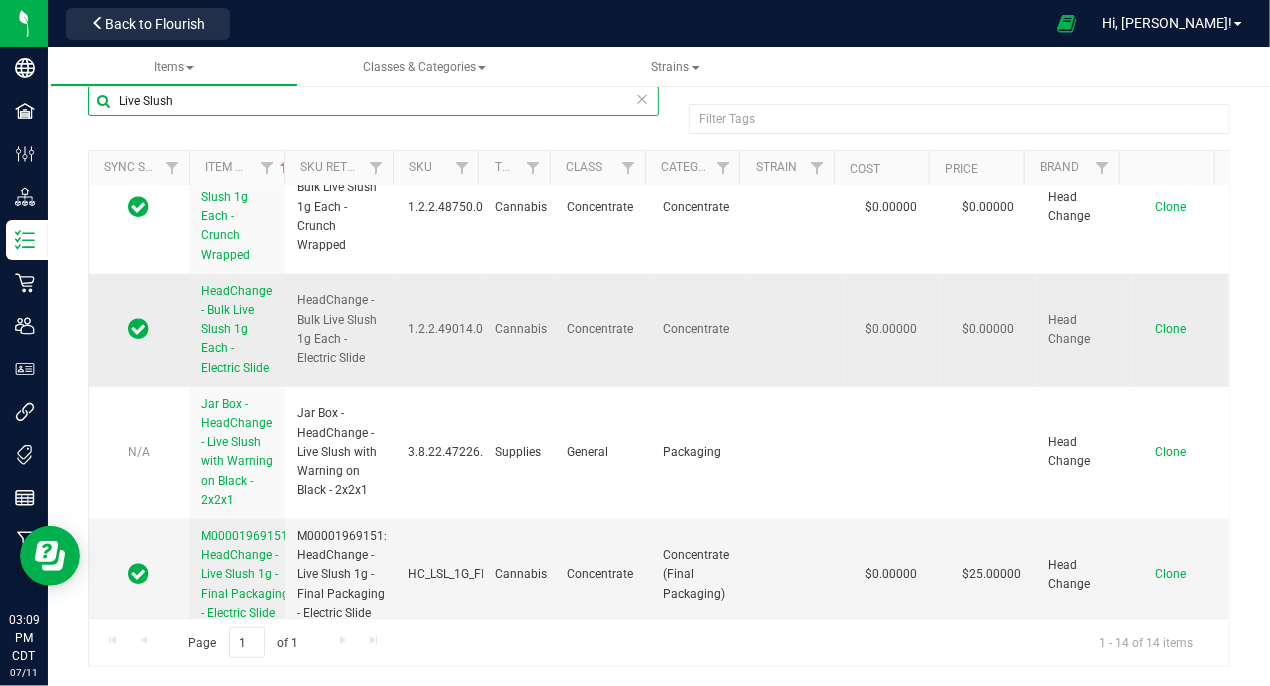type on "Live Slush" 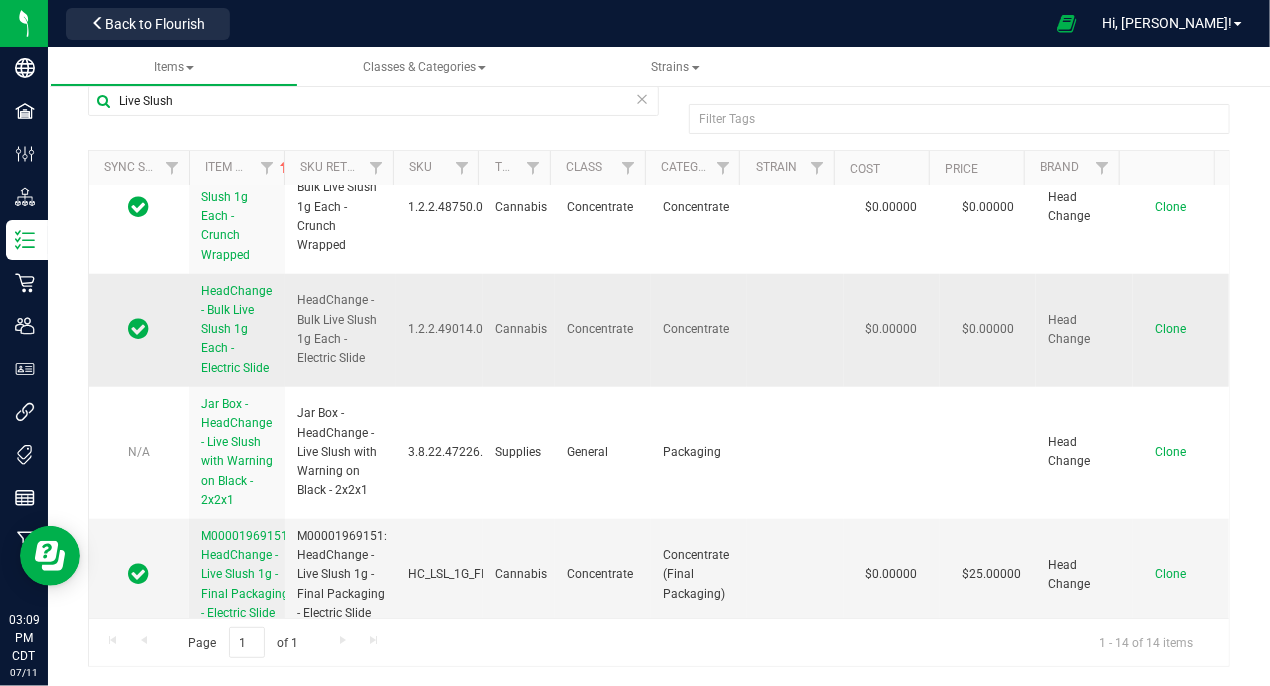 click on "Clone" at bounding box center (1170, 329) 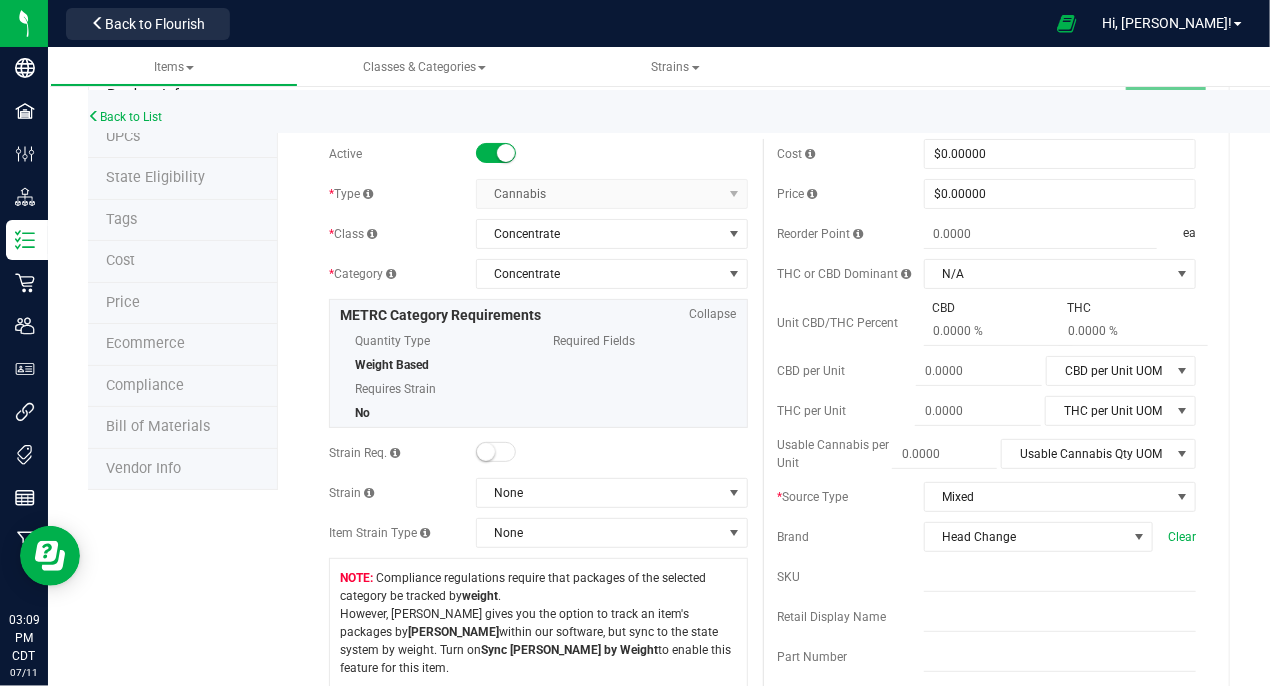 scroll, scrollTop: 0, scrollLeft: 0, axis: both 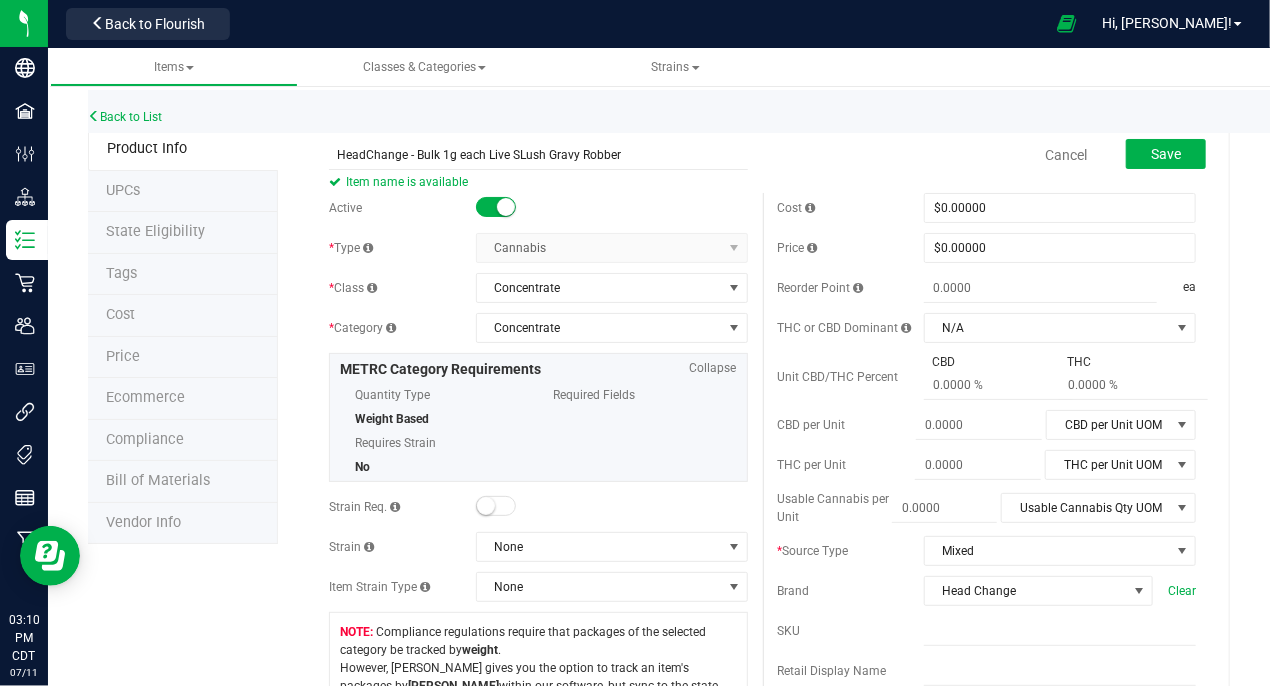type on "HeadChange - Bulk 1g each Live SLush Gravy Robber" 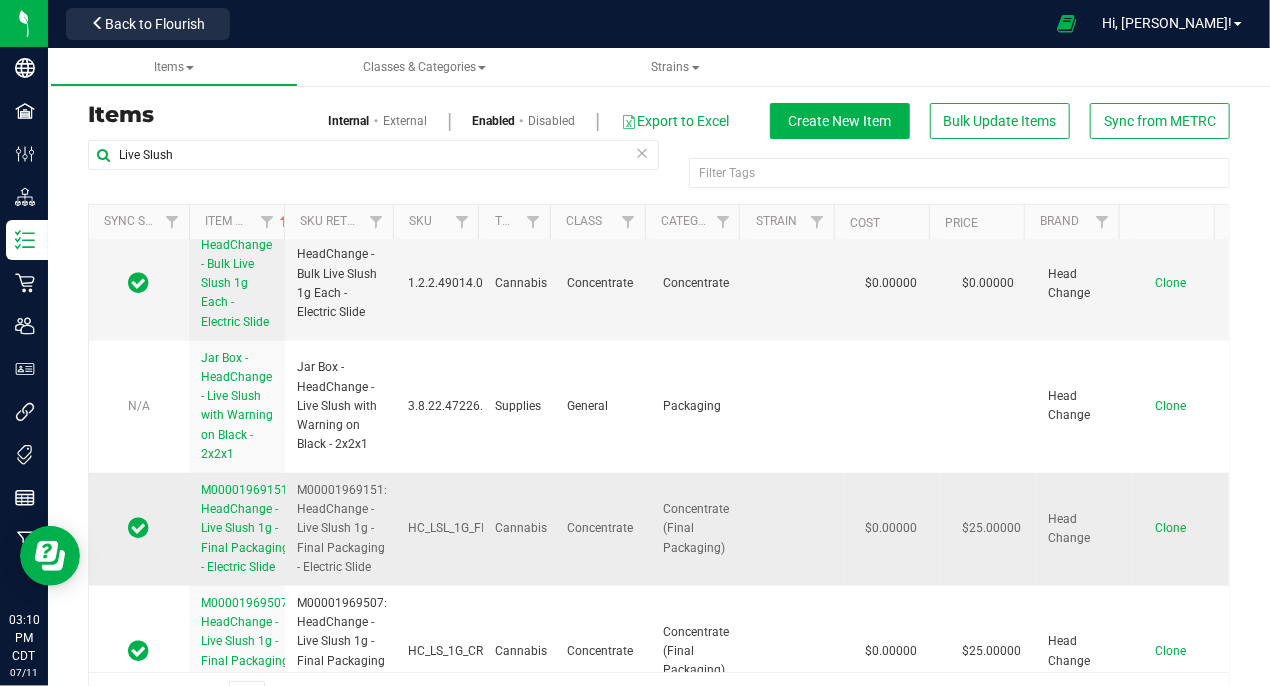 scroll, scrollTop: 661, scrollLeft: 0, axis: vertical 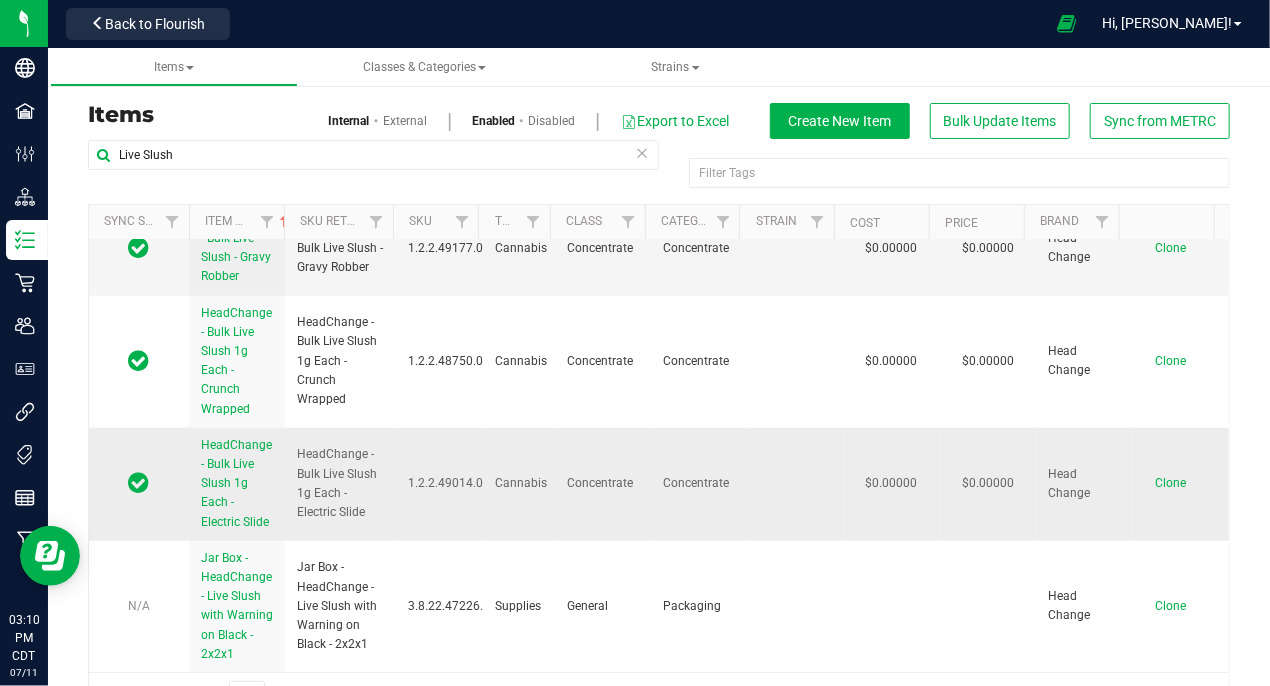 click on "HeadChange - Bulk Live Slush 1g Each - Electric Slide" at bounding box center [340, 483] 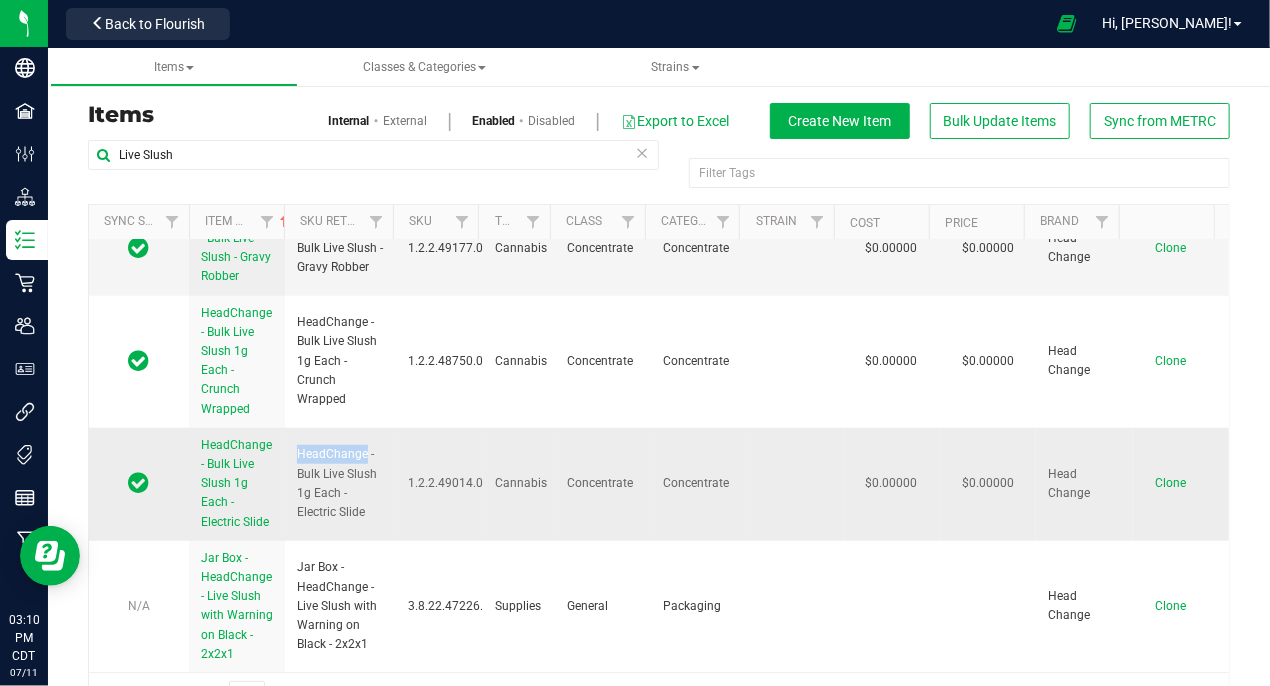 click on "HeadChange - Bulk Live Slush 1g Each - Electric Slide" at bounding box center [340, 483] 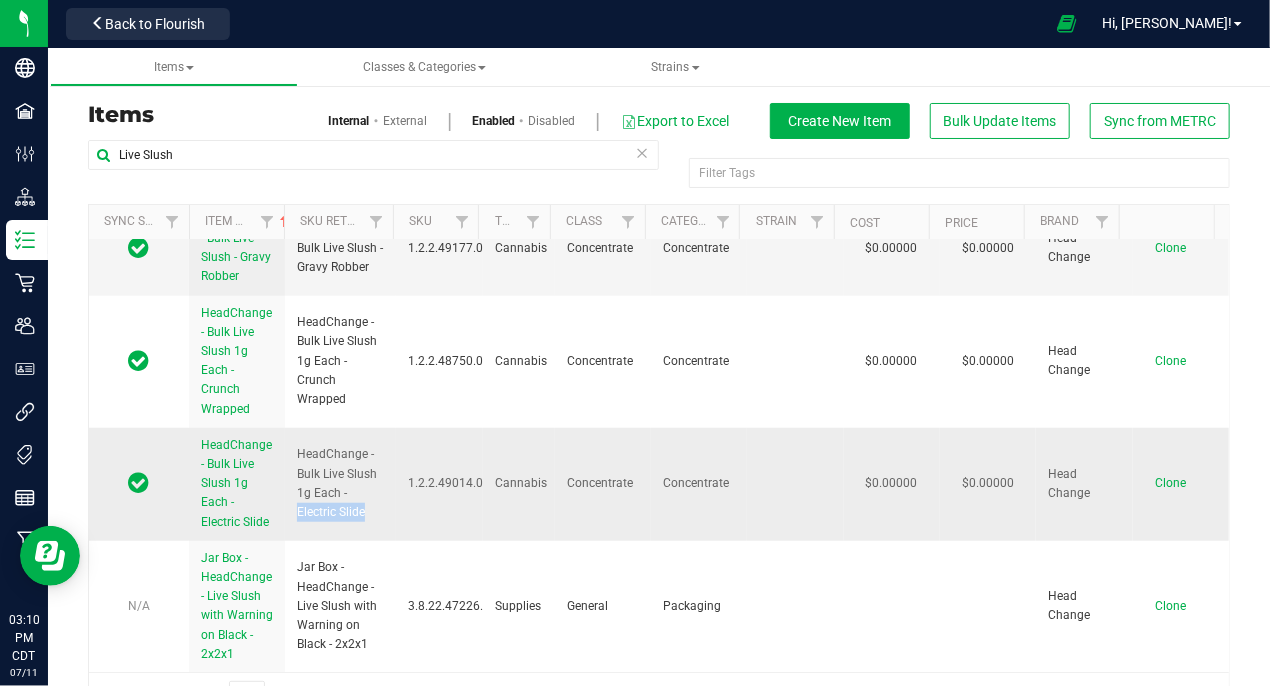 click on "HeadChange - Bulk Live Slush 1g Each - Electric Slide" at bounding box center [340, 483] 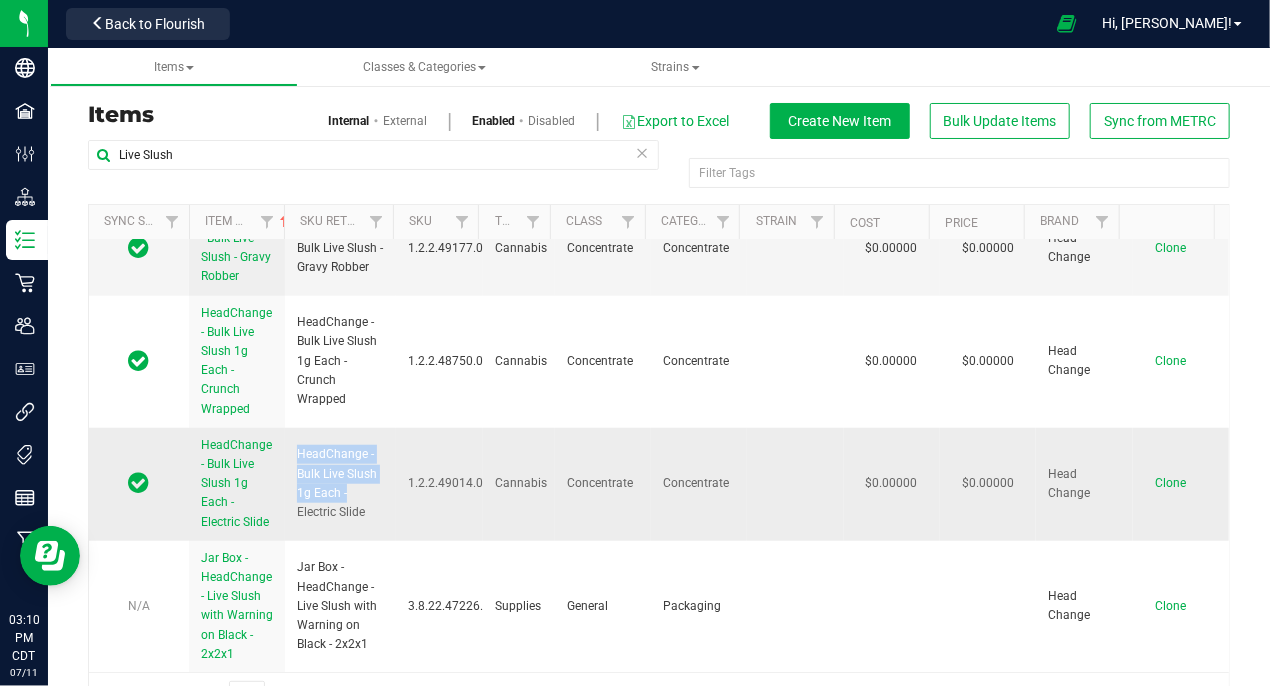 drag, startPoint x: 350, startPoint y: 487, endPoint x: 289, endPoint y: 464, distance: 65.192024 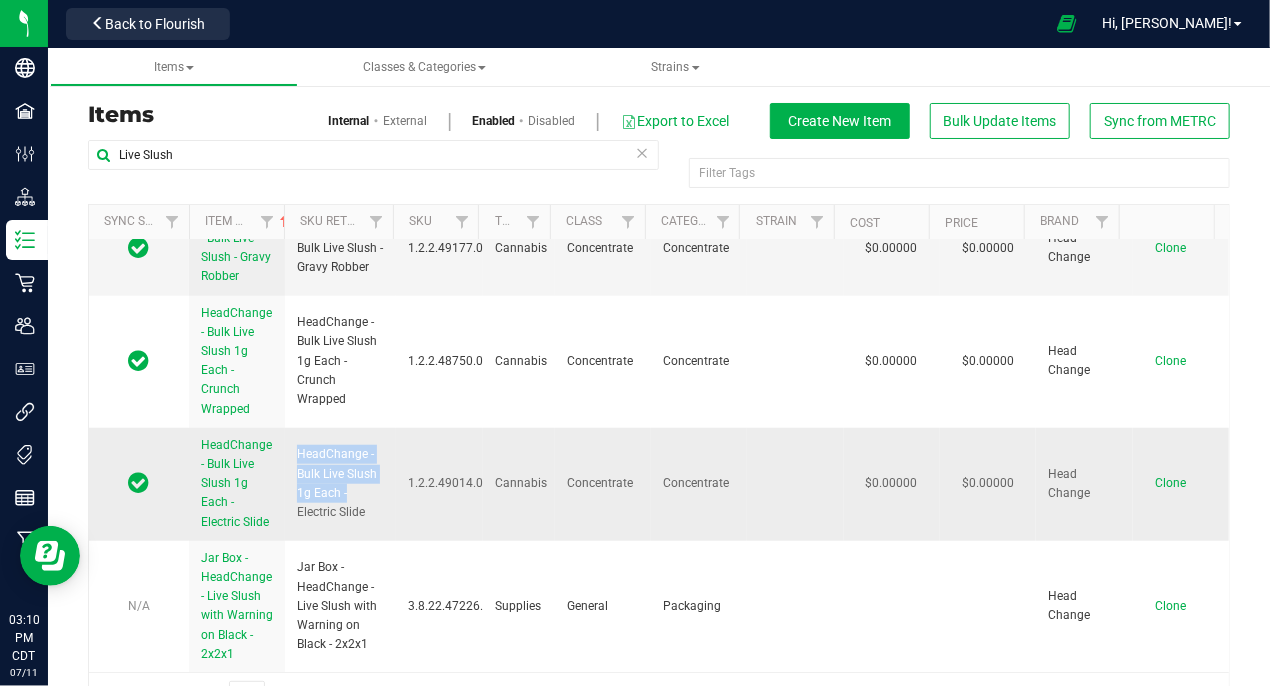 click on "HeadChange - Bulk Live Slush 1g Each - Electric Slide" at bounding box center (340, 484) 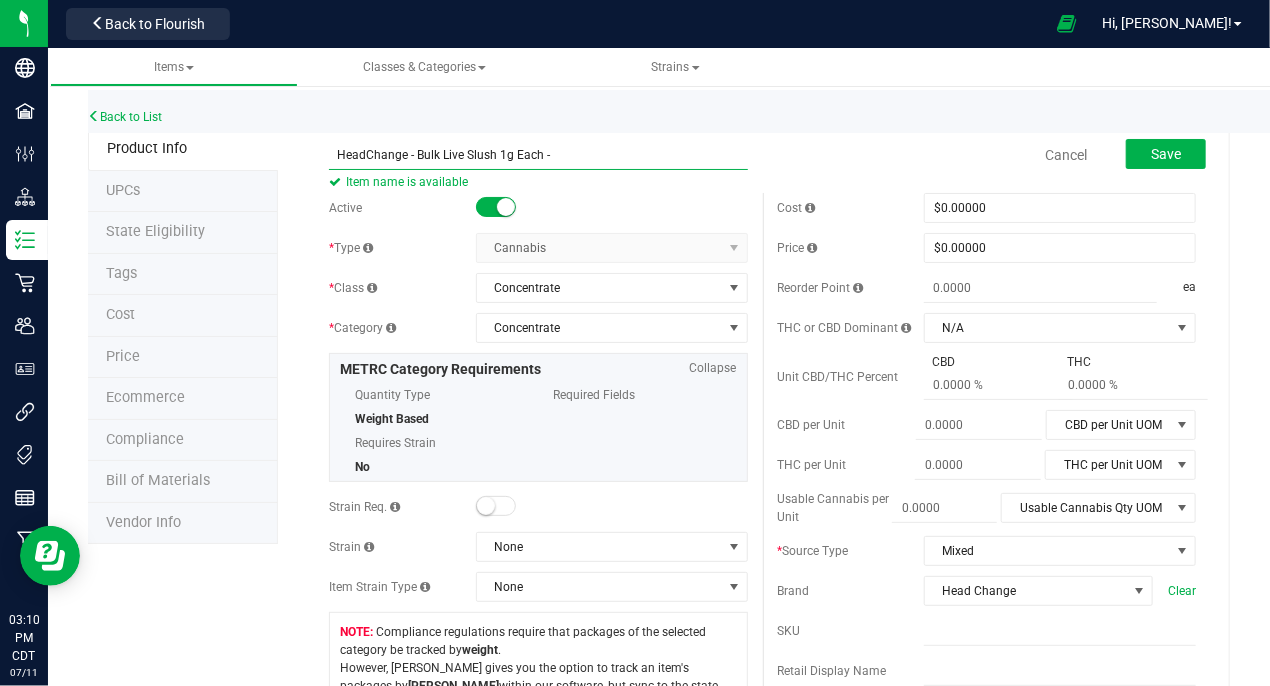 paste on "Gravy Robber" 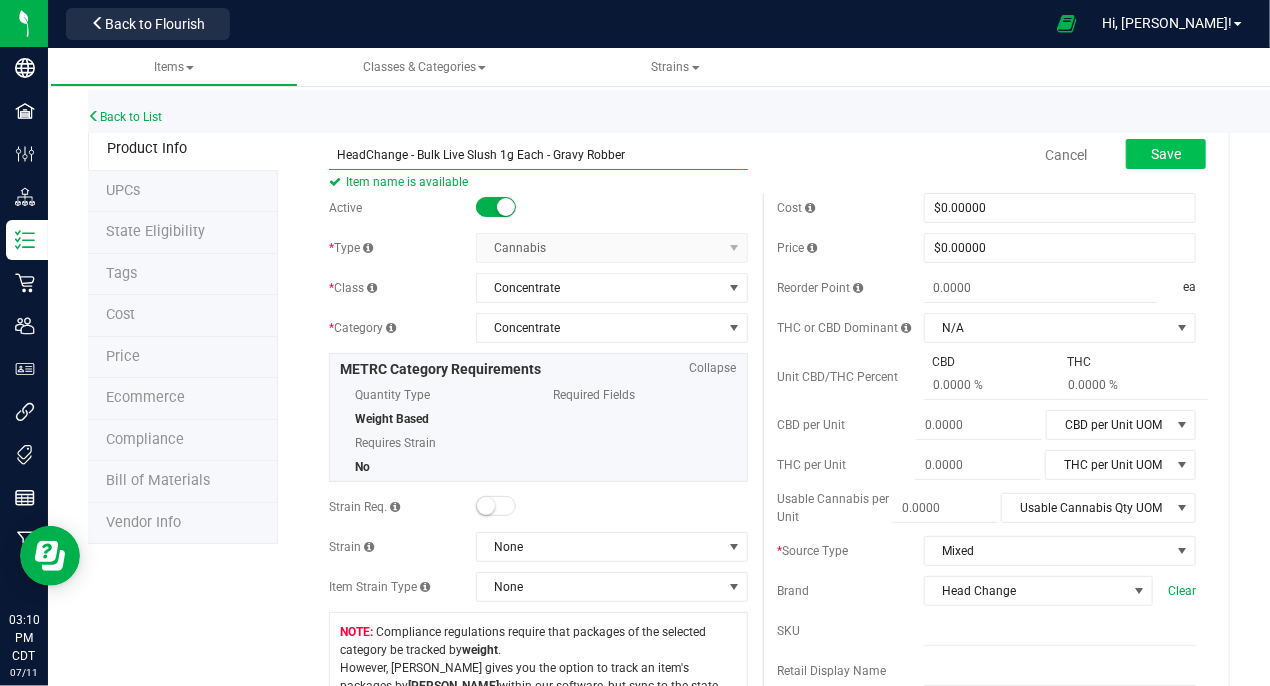 type on "HeadChange - Bulk Live Slush 1g Each - Gravy Robber" 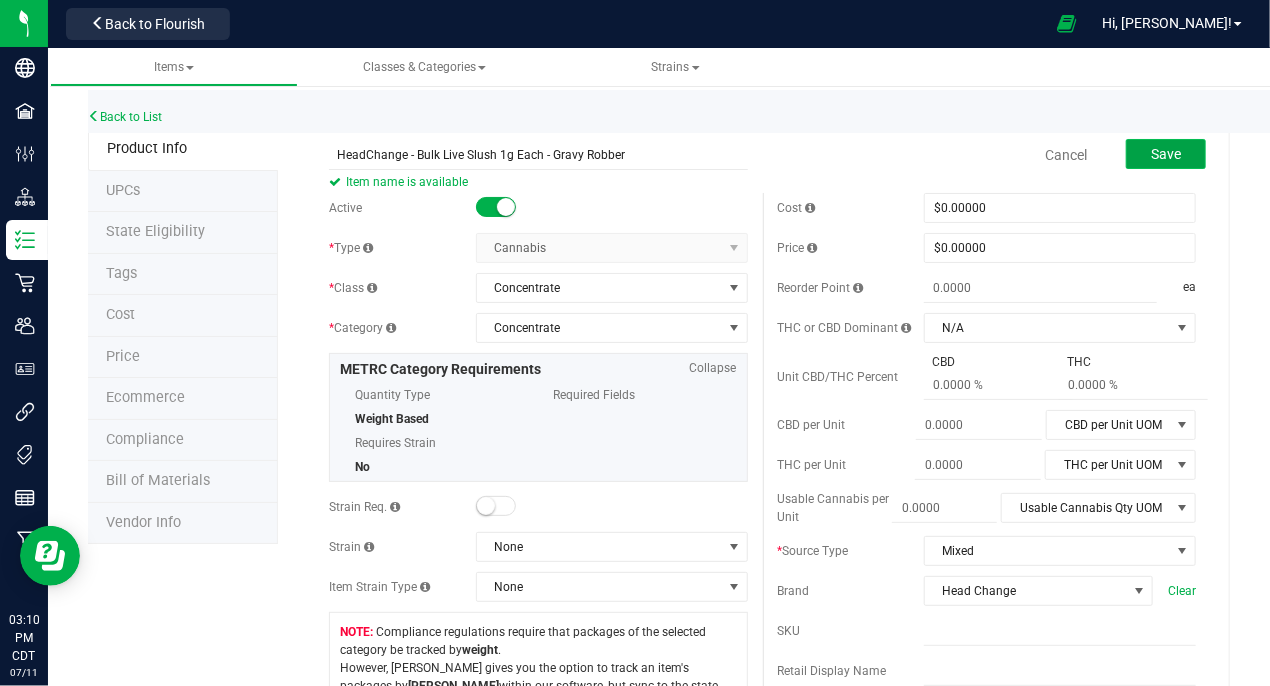 click on "Save" at bounding box center [1166, 154] 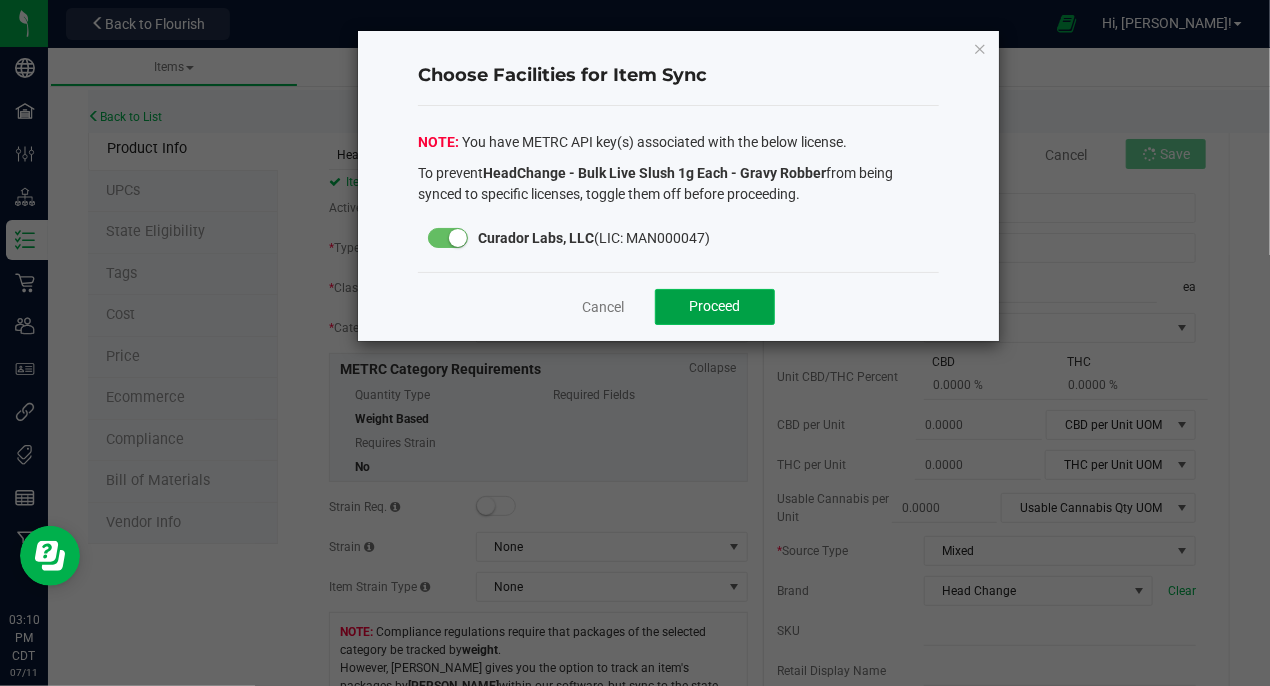 click on "Proceed" 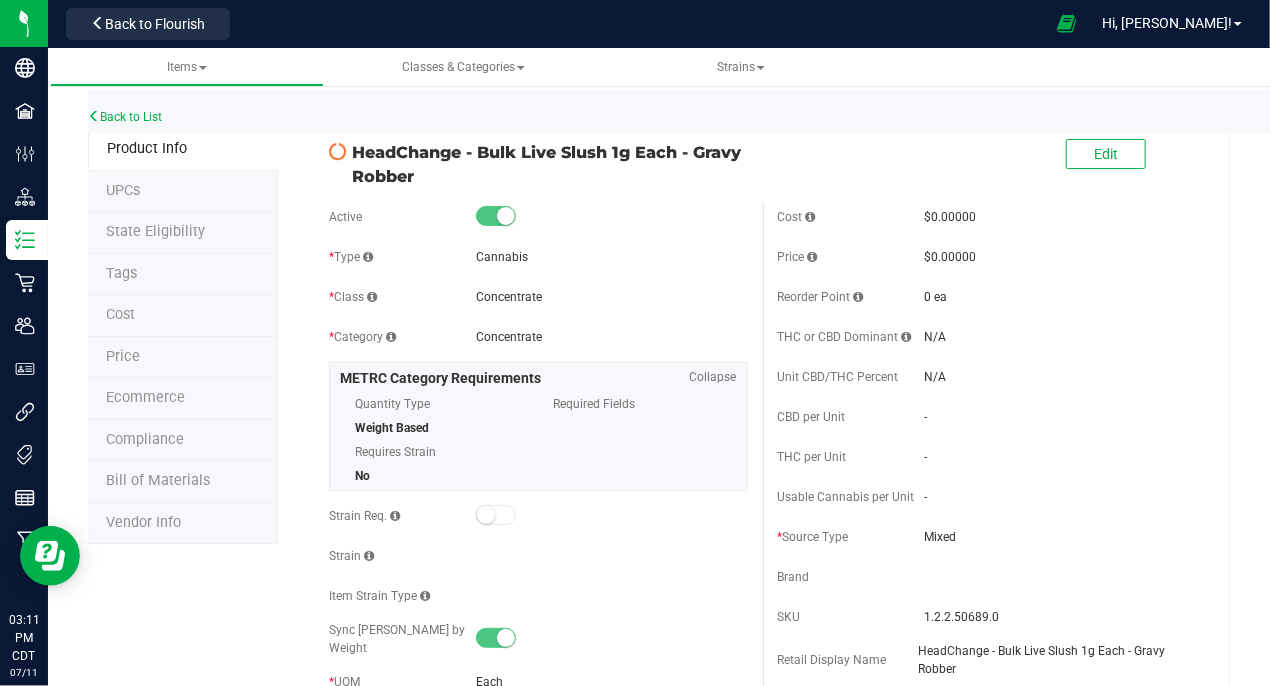 click on "HeadChange - Bulk Live Slush 1g Each - Gravy Robber" at bounding box center (549, 164) 